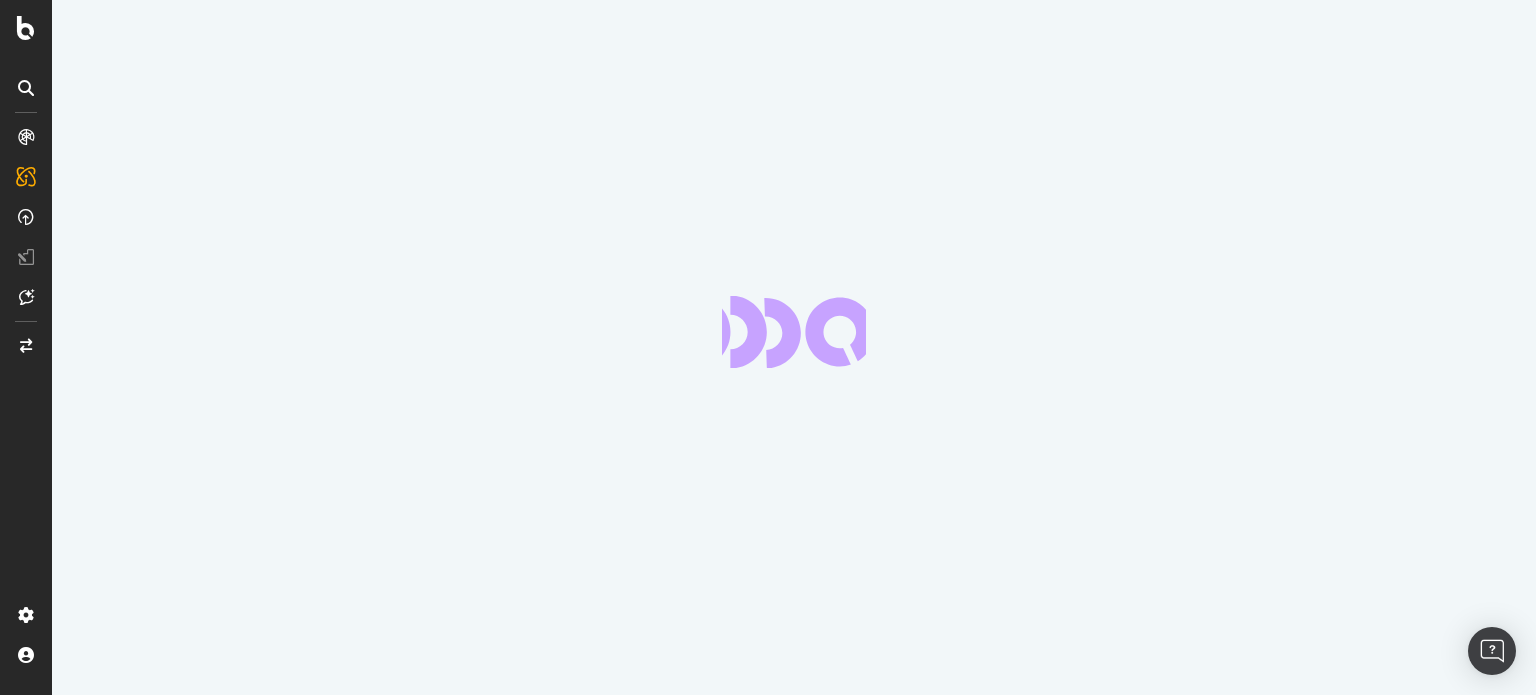 scroll, scrollTop: 0, scrollLeft: 0, axis: both 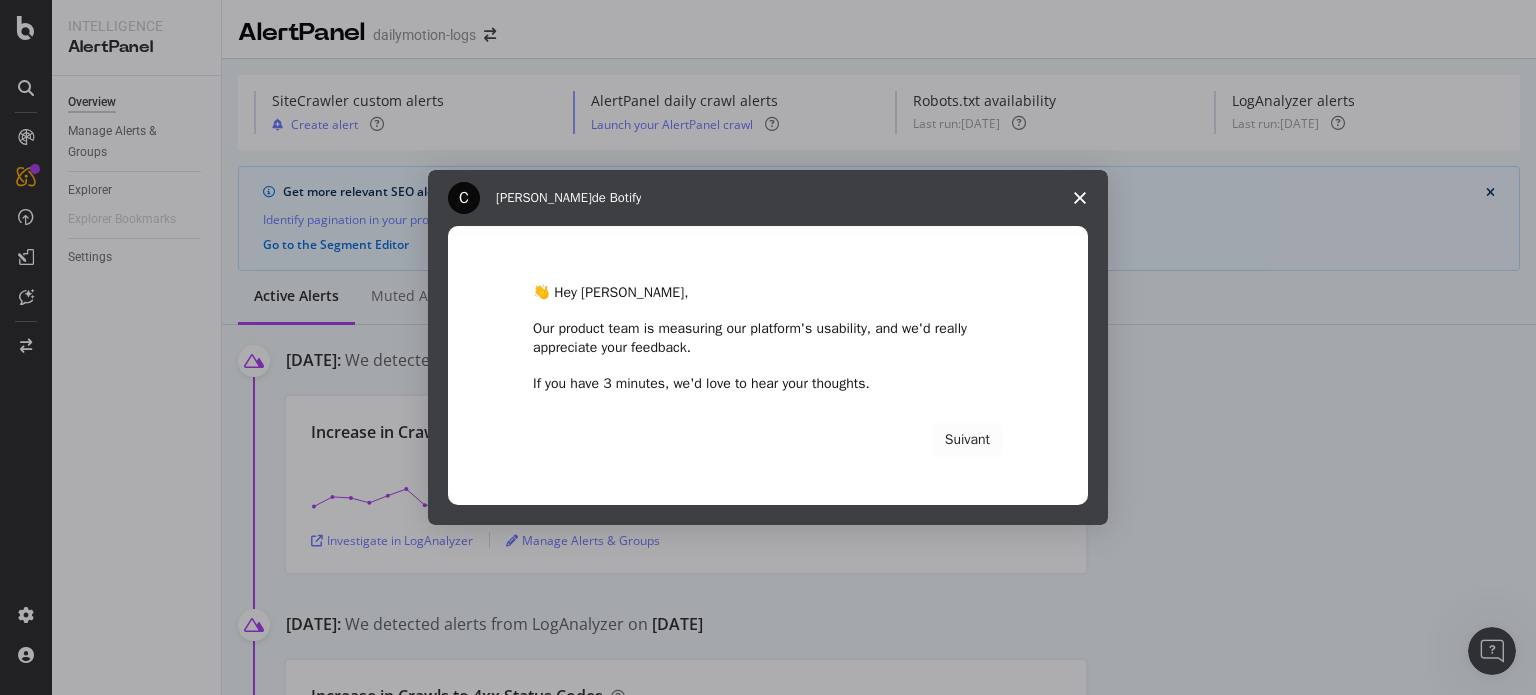 click at bounding box center [1080, 198] 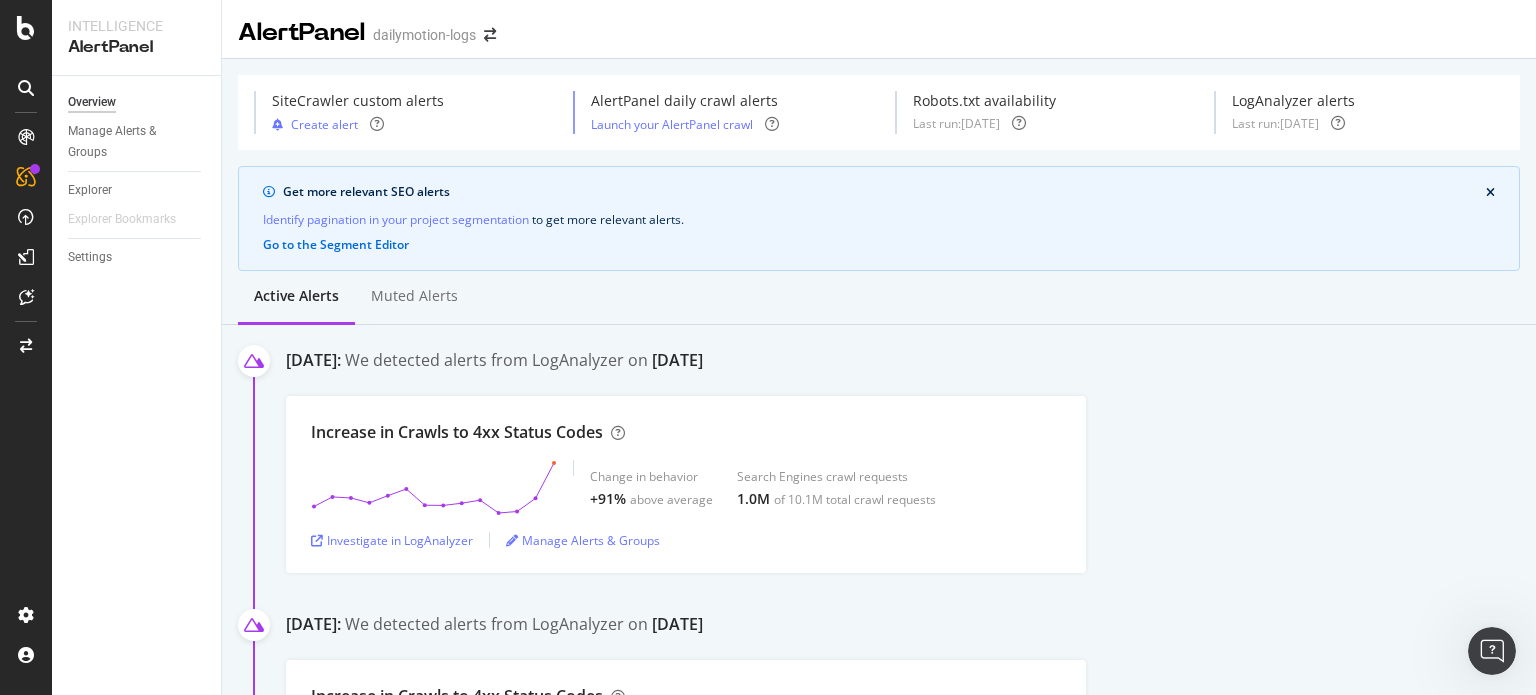 scroll, scrollTop: 110, scrollLeft: 0, axis: vertical 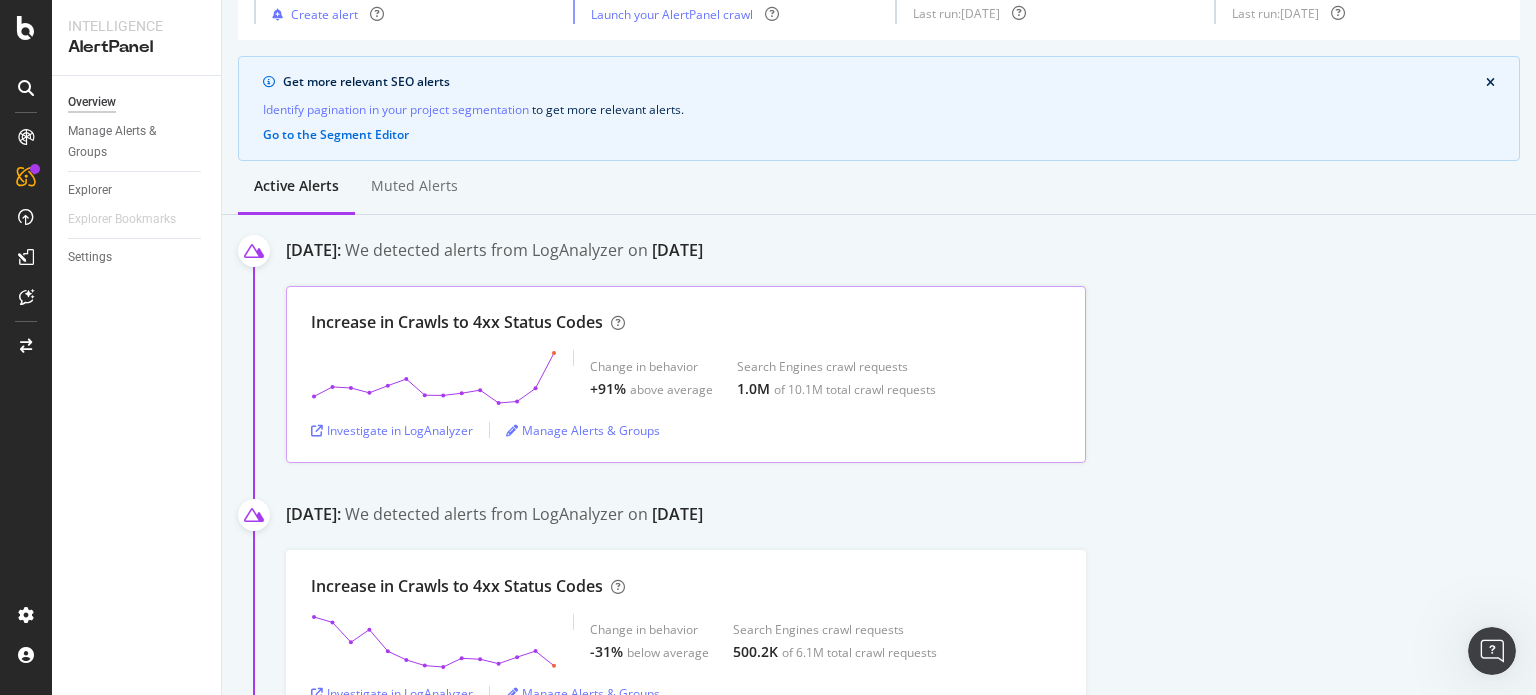 click on "Increase in Crawls to 4xx Status Codes Change in behavior +91% above average Search Engines crawl requests 1.0M of 10.1M total crawl requests Investigate in LogAnalyzer Manage Alerts & Groups" at bounding box center (686, 374) 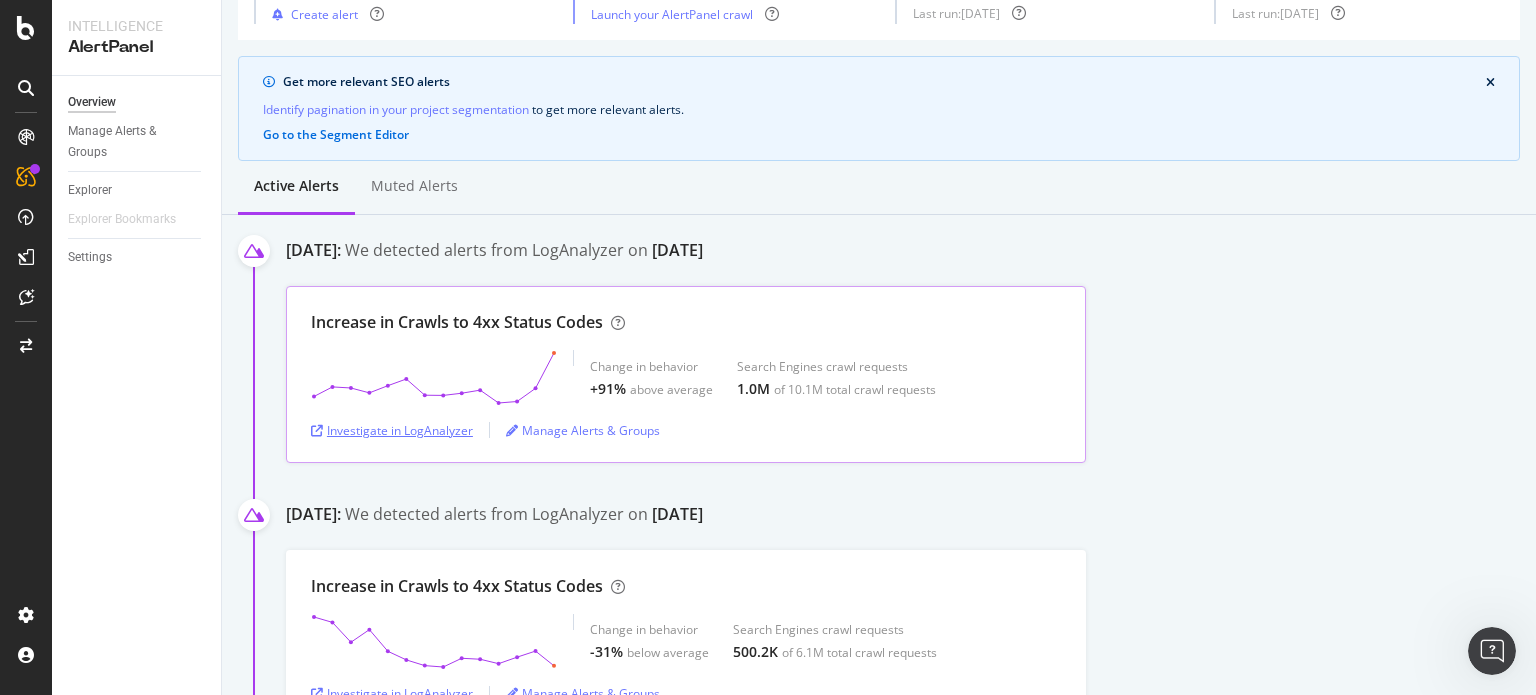 click on "Investigate in LogAnalyzer" at bounding box center [392, 430] 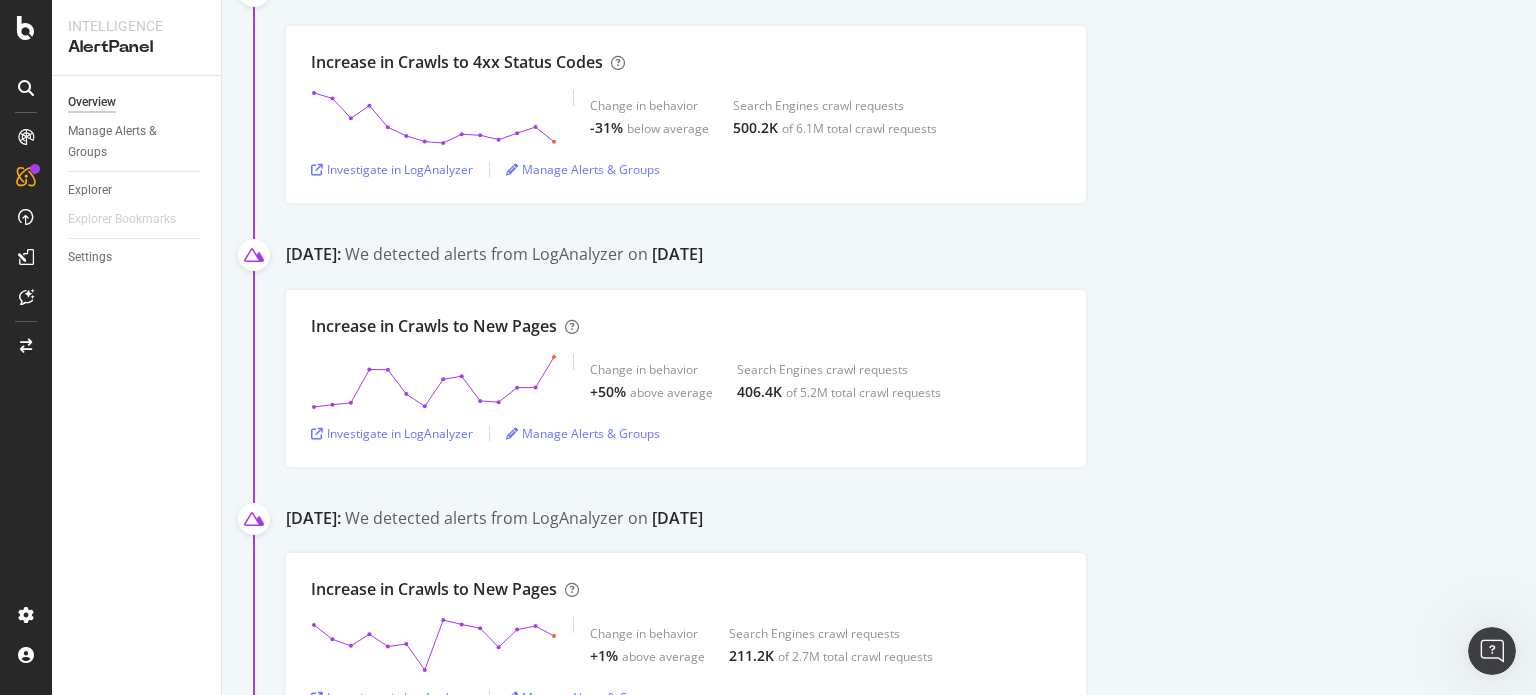 scroll, scrollTop: 0, scrollLeft: 0, axis: both 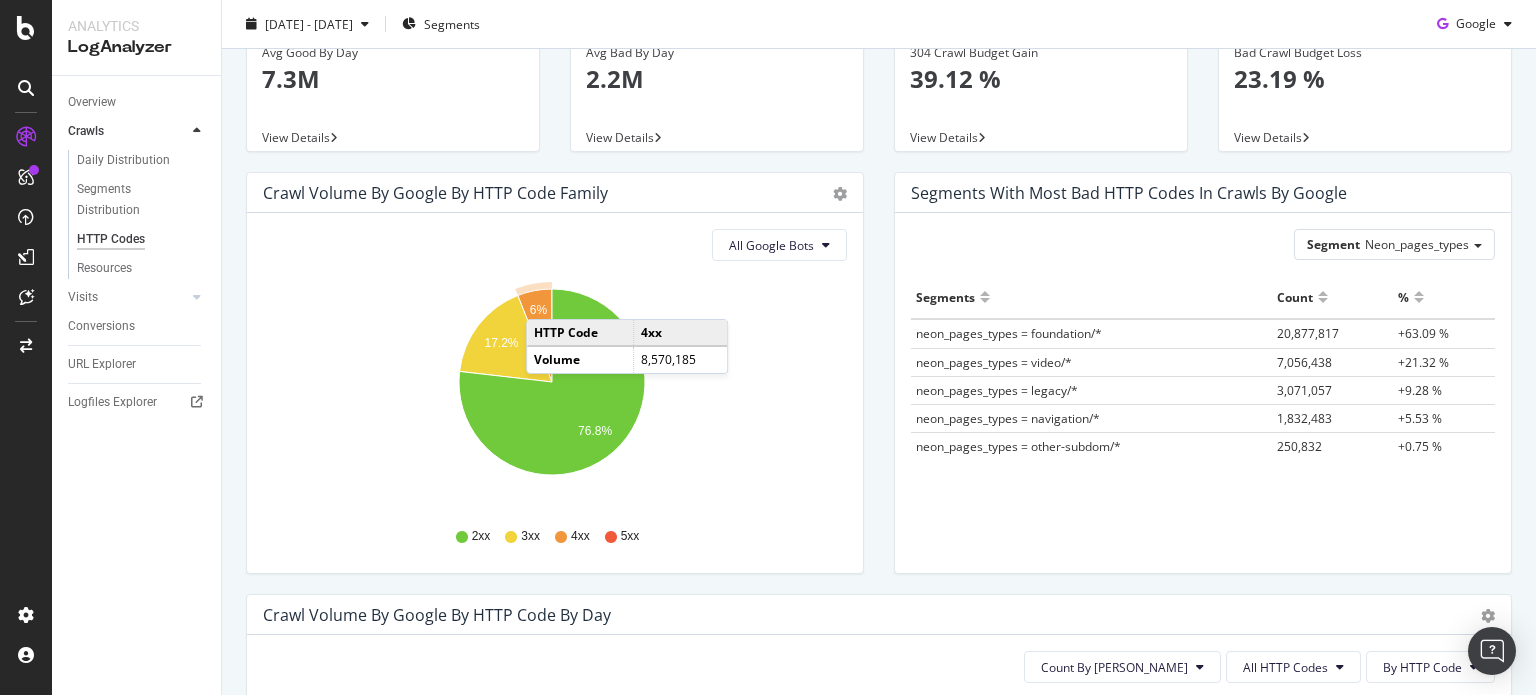 click 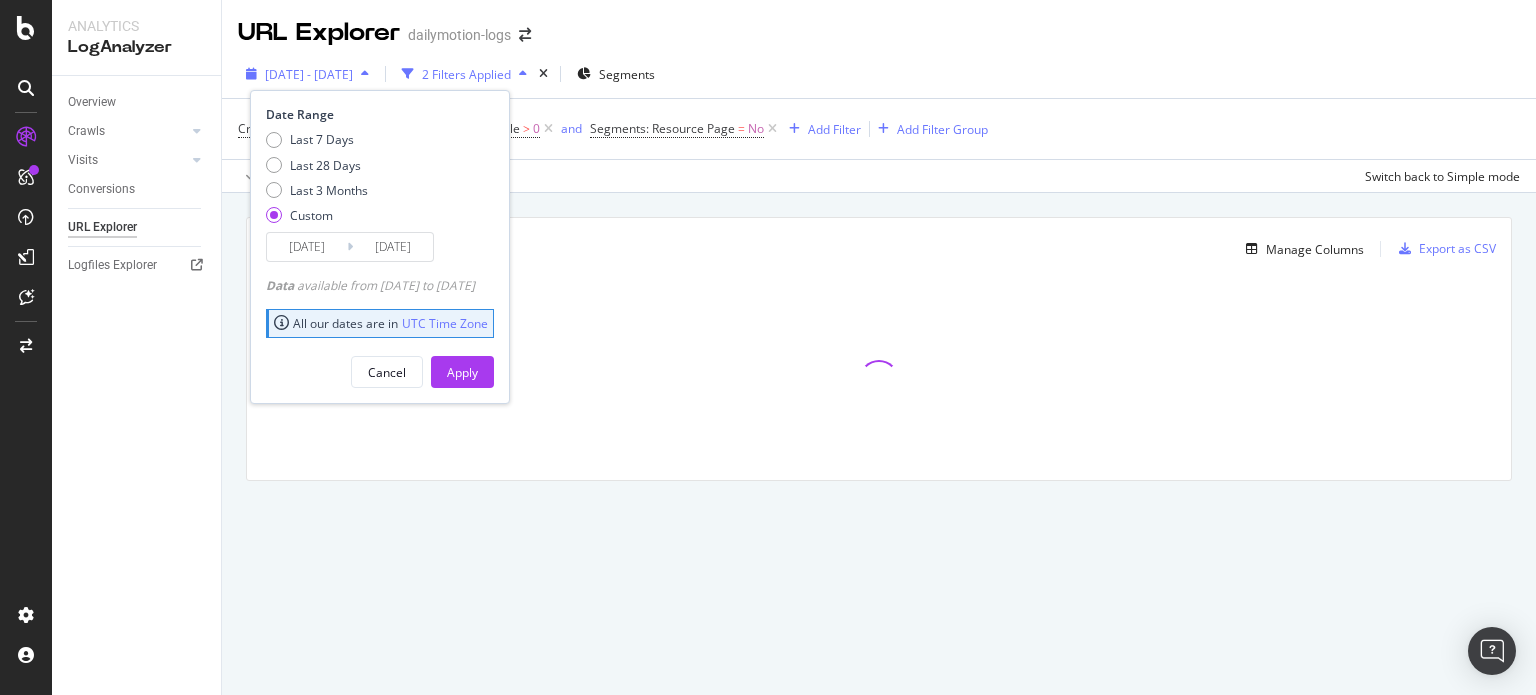 type on "2025/07/03" 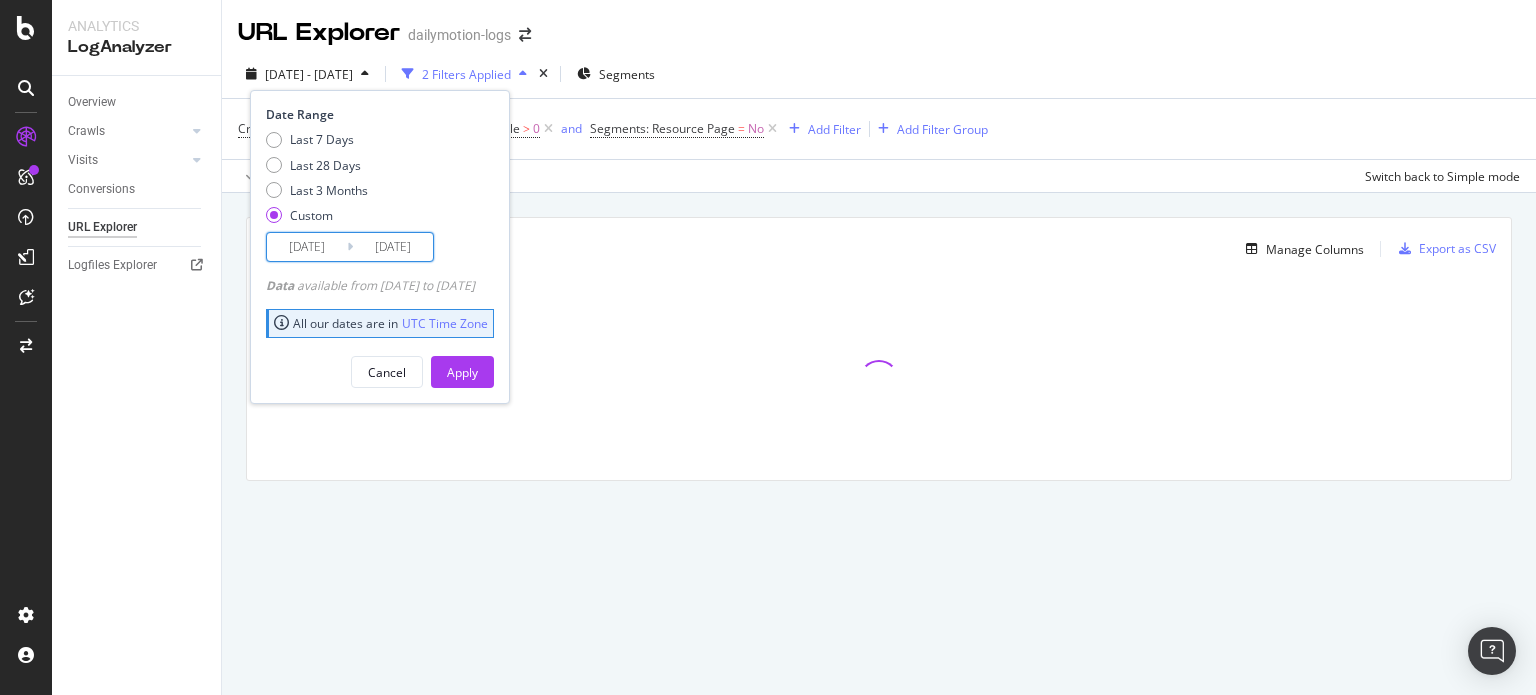 click on "2025/07/03" at bounding box center (307, 247) 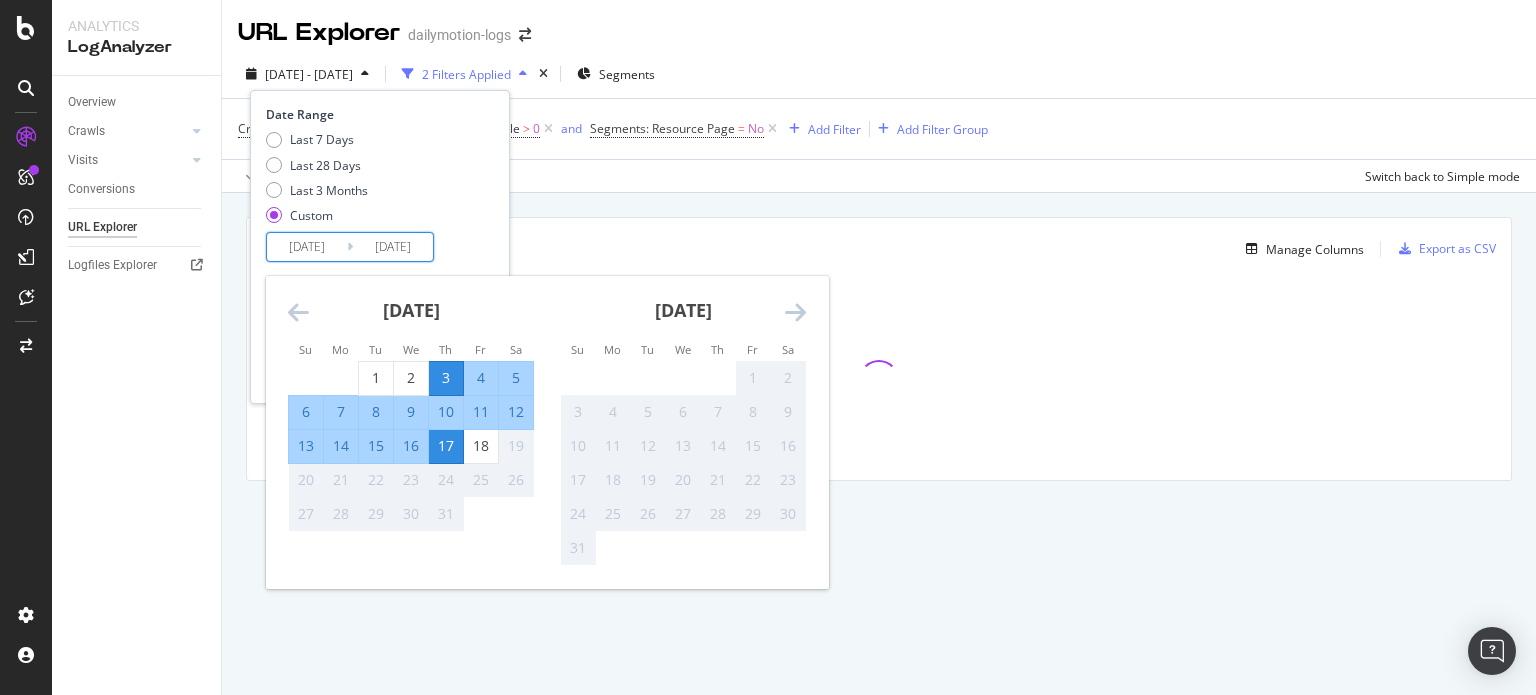 click on "17" at bounding box center (446, 446) 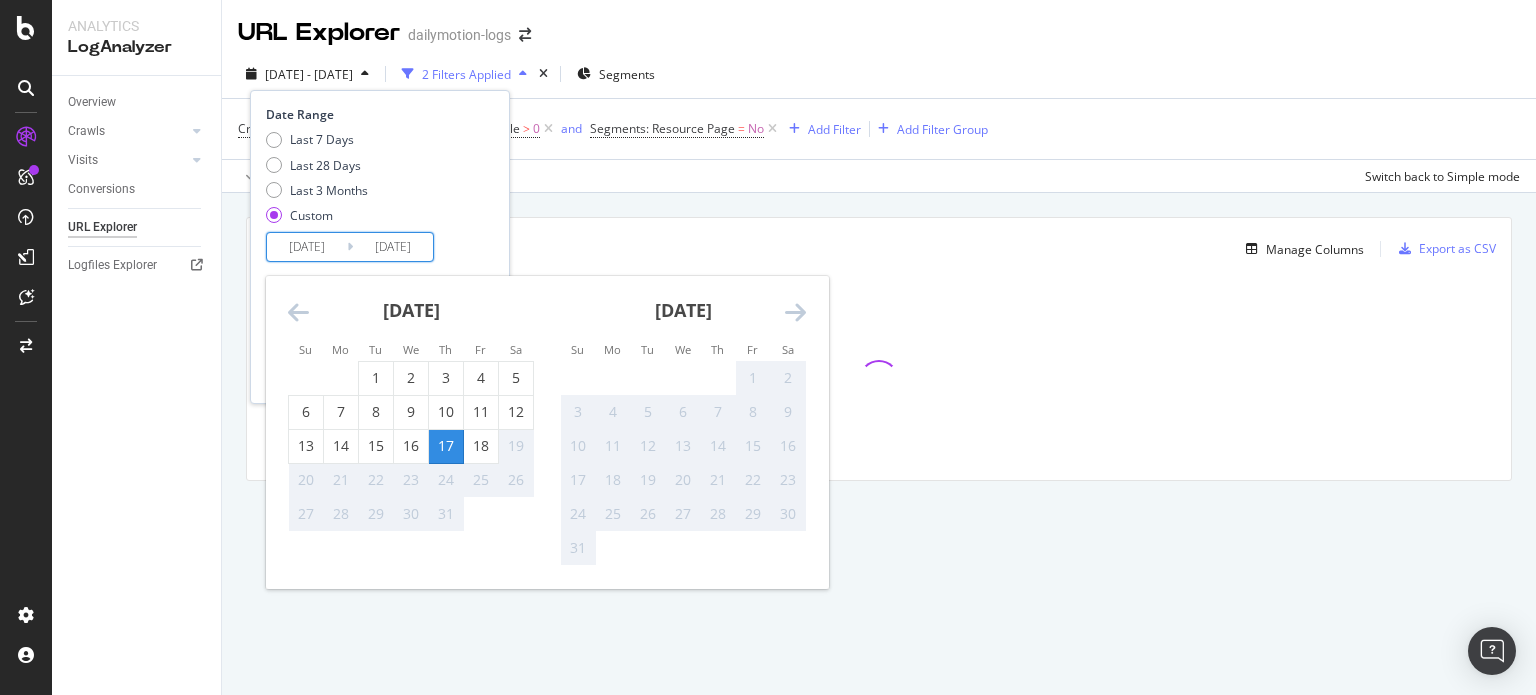 click on "17" at bounding box center (446, 446) 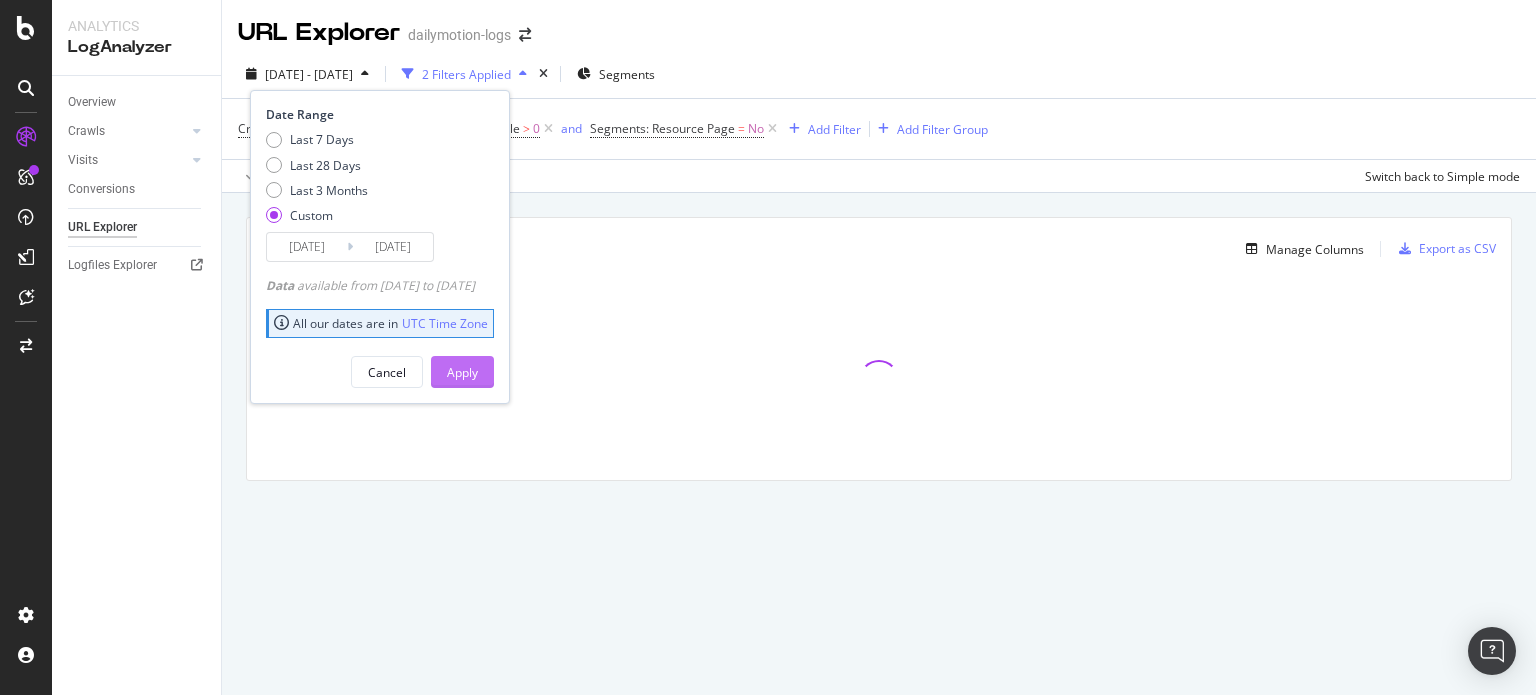 click on "Apply" at bounding box center [462, 372] 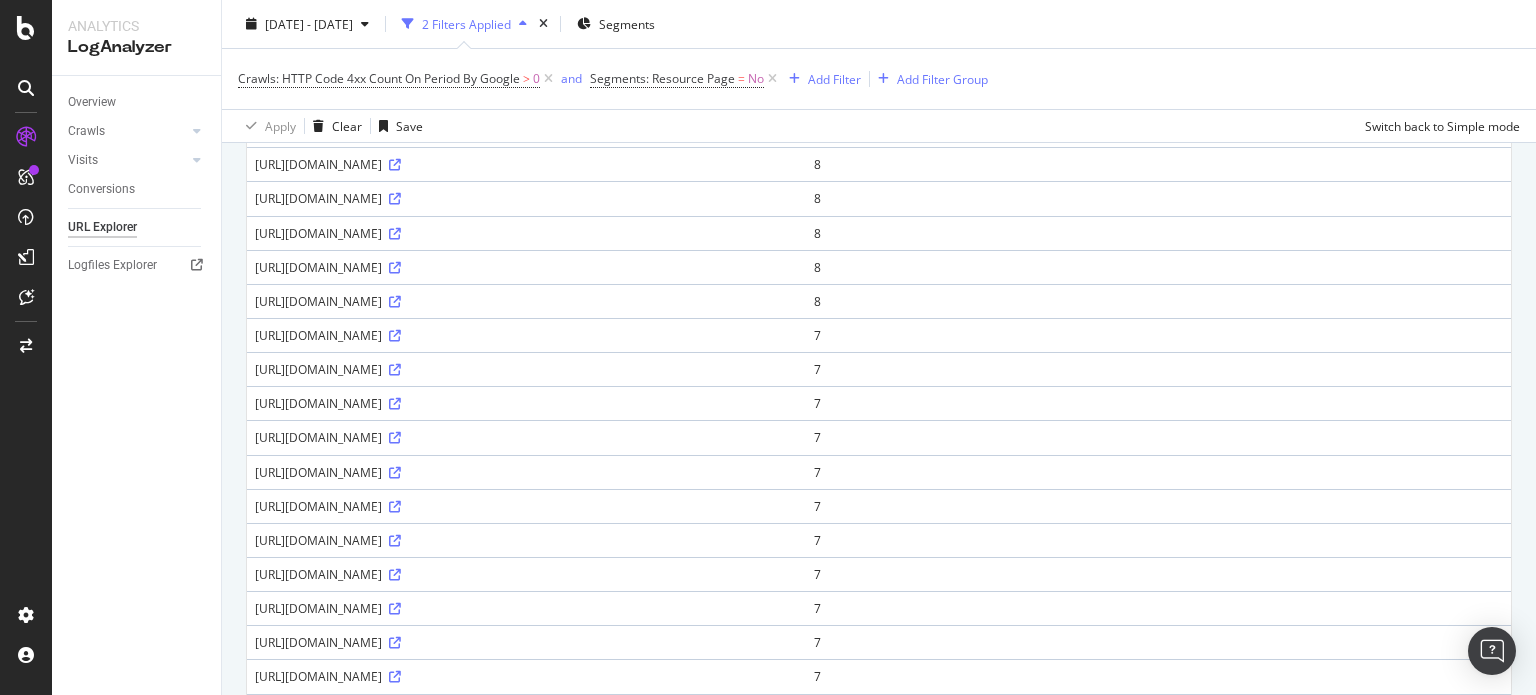 scroll, scrollTop: 1464, scrollLeft: 0, axis: vertical 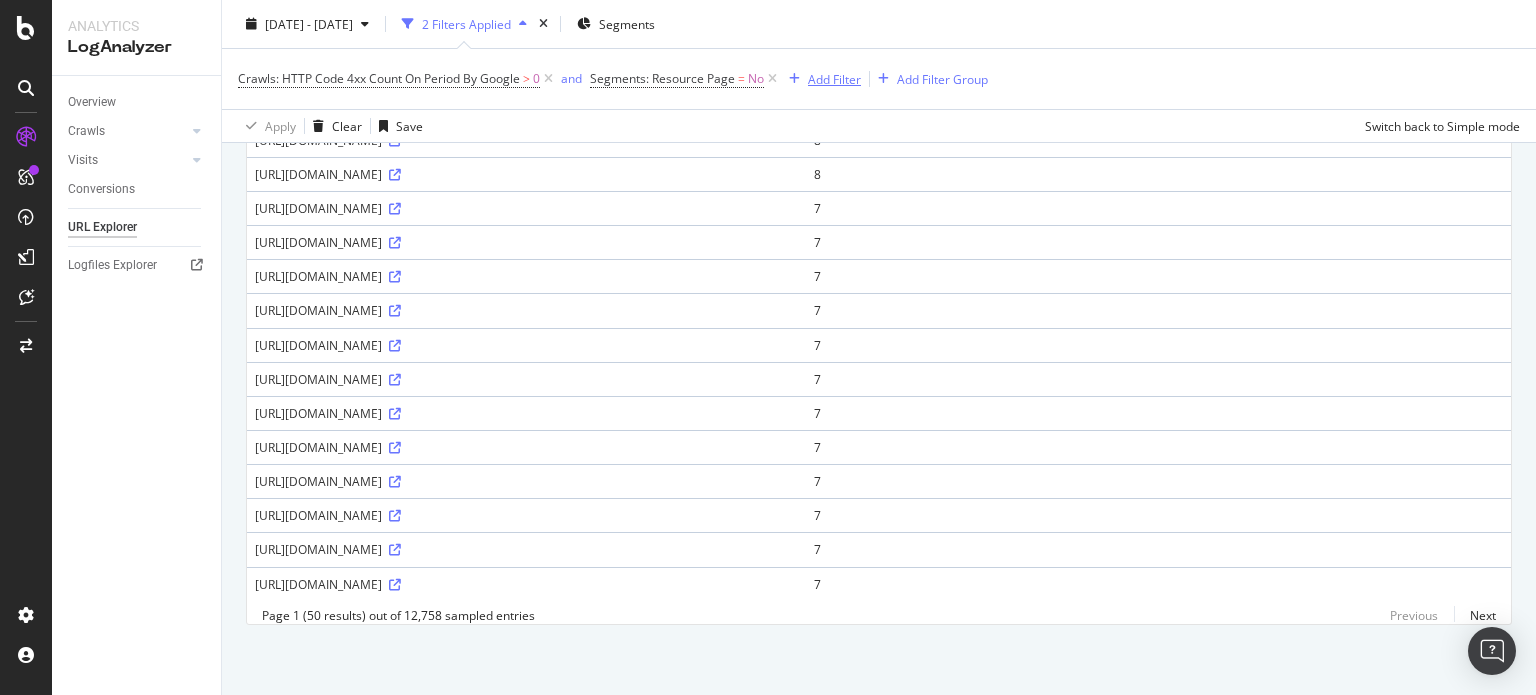 click on "Add Filter" at bounding box center (834, 78) 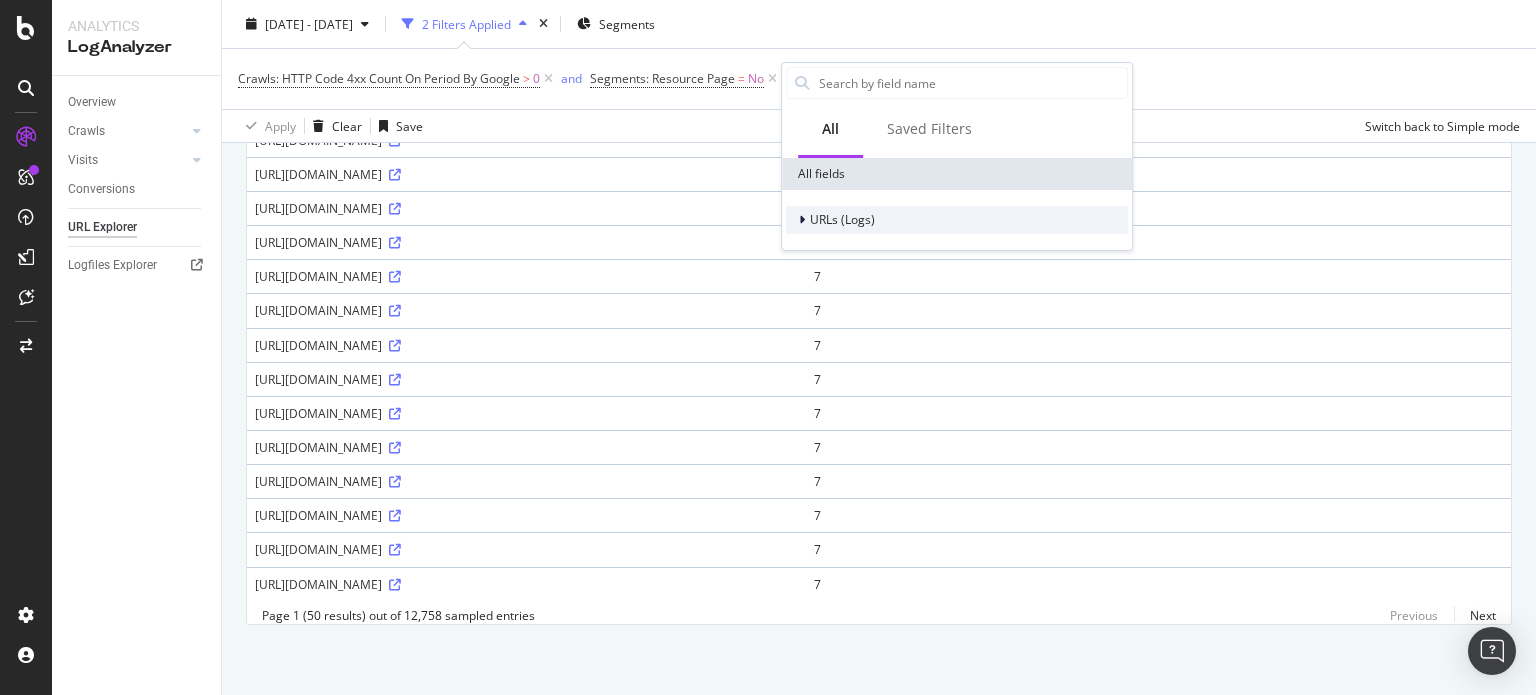click on "URLs (Logs)" at bounding box center [842, 219] 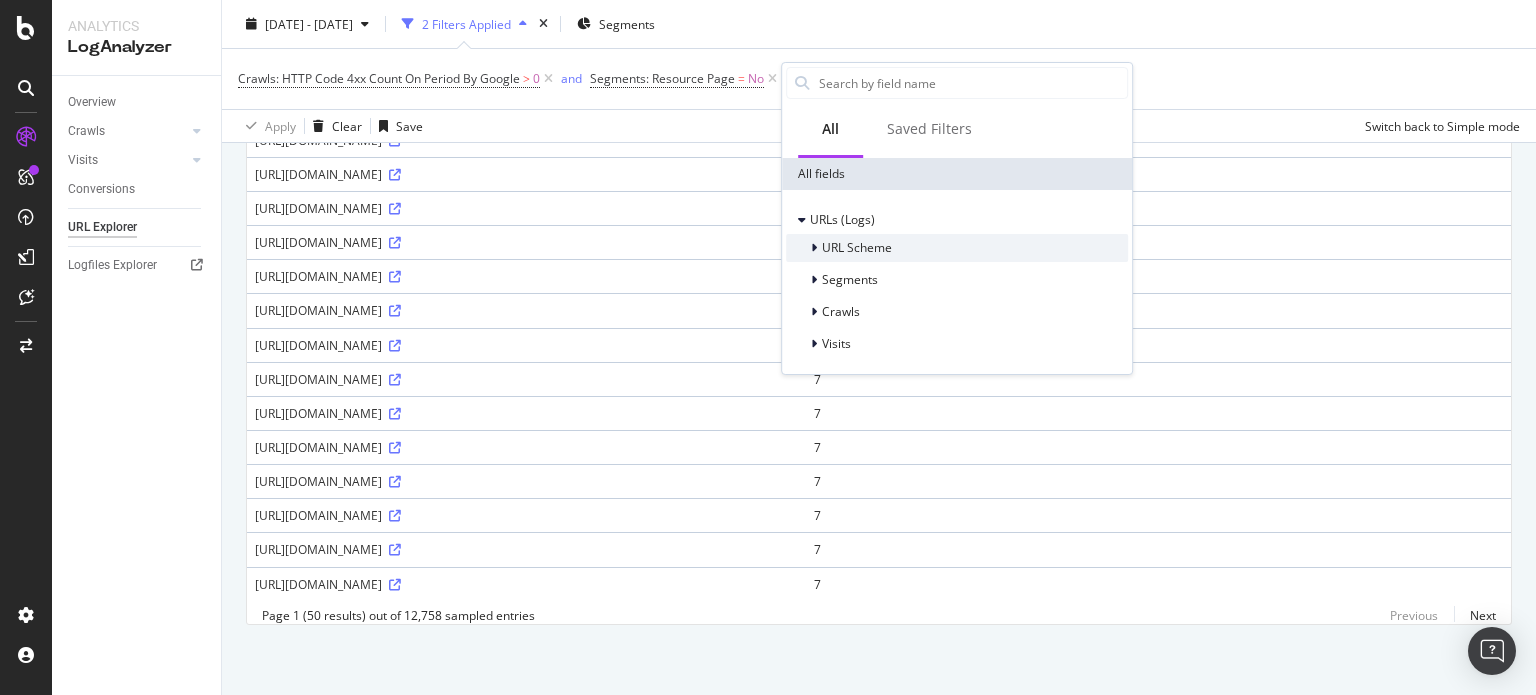 click on "URL Scheme" at bounding box center (857, 247) 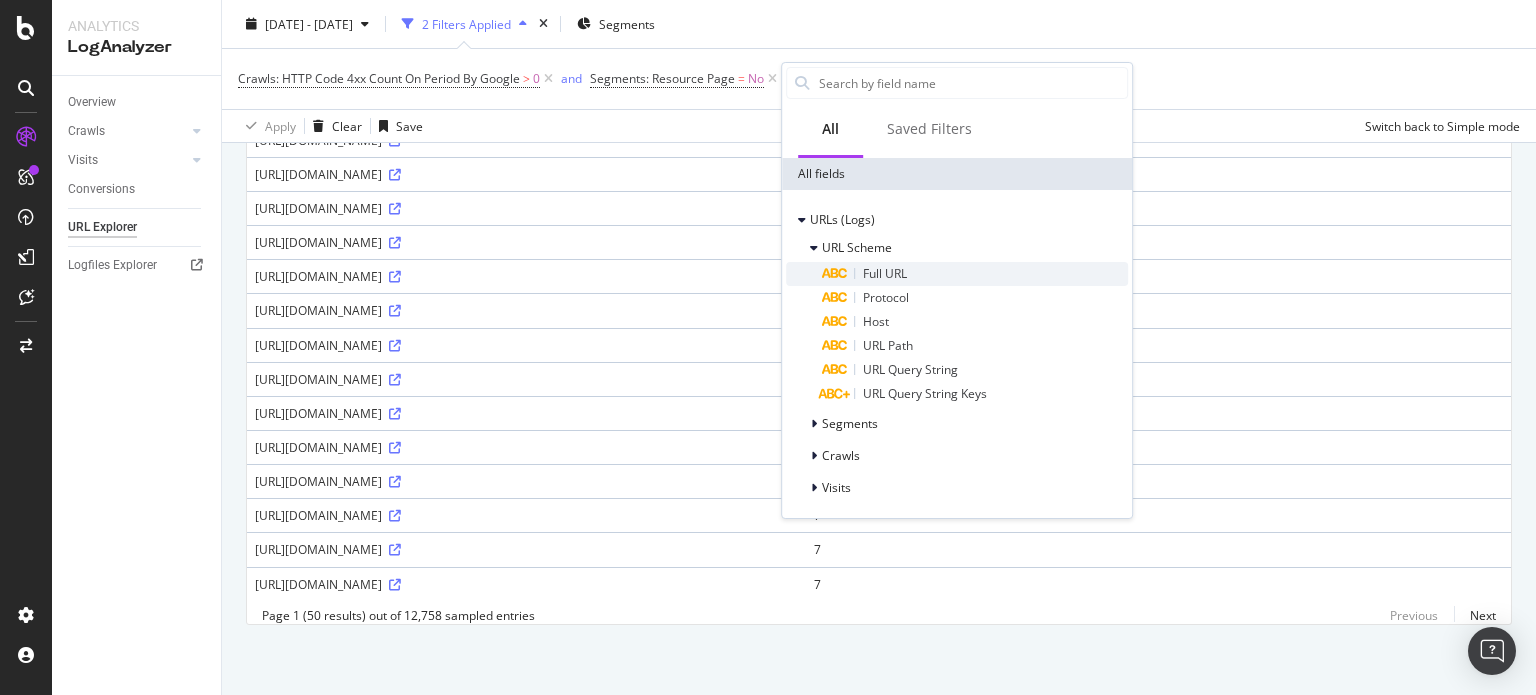 click on "Full URL" at bounding box center (885, 273) 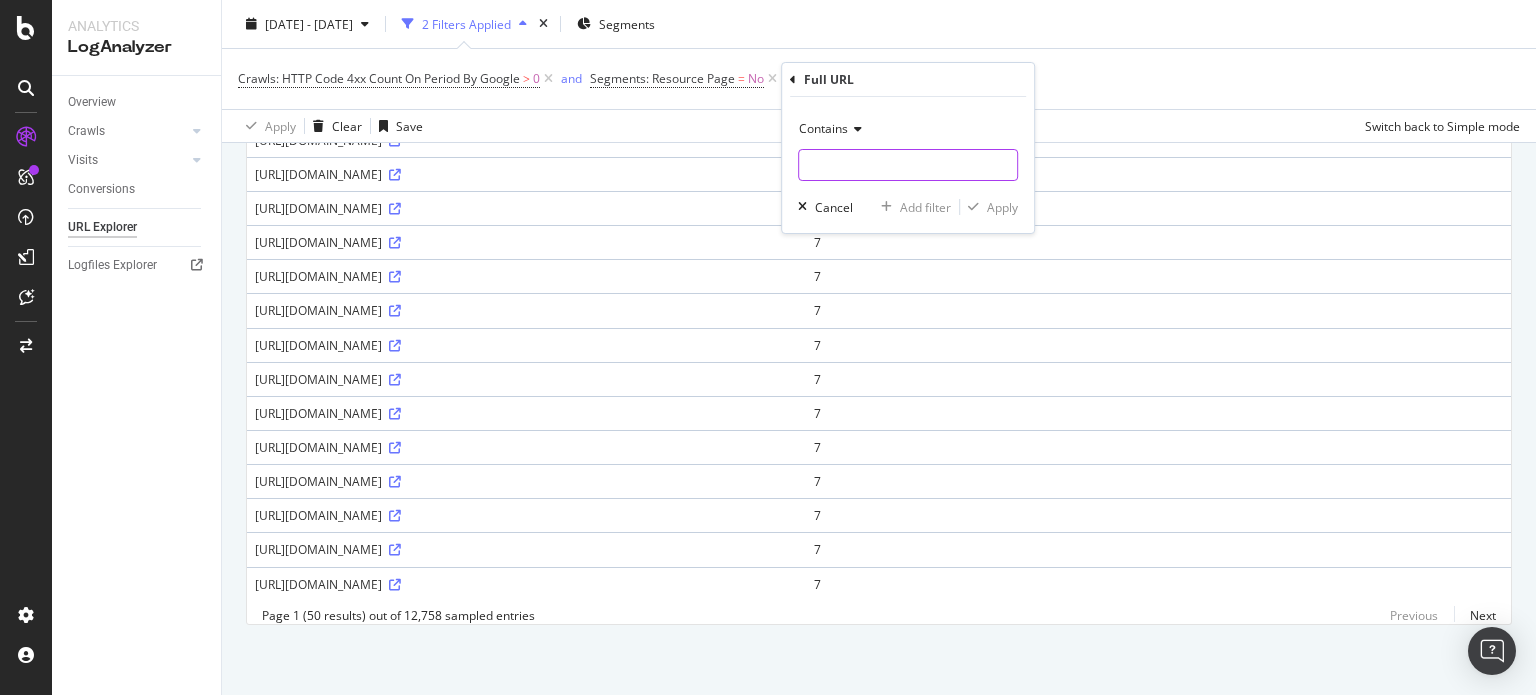 click at bounding box center (908, 165) 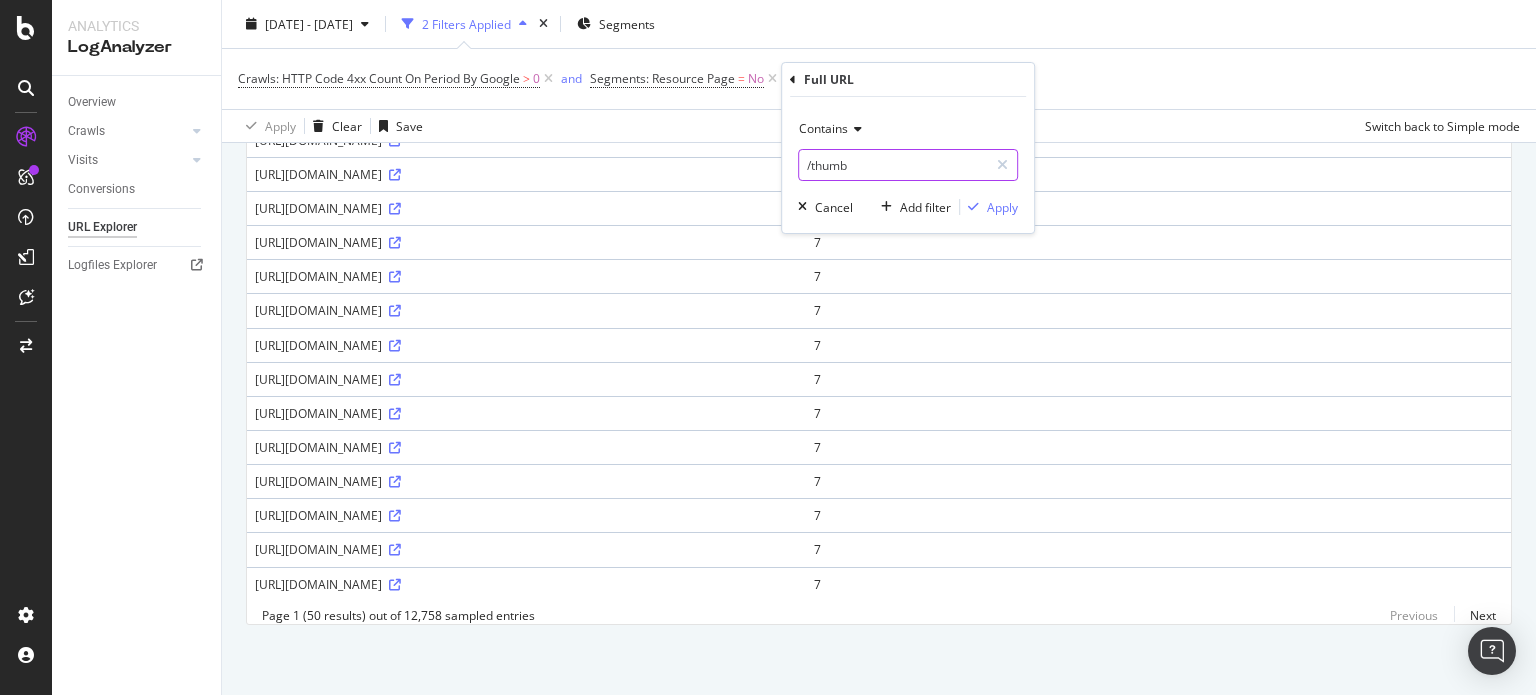 type on "/thumb" 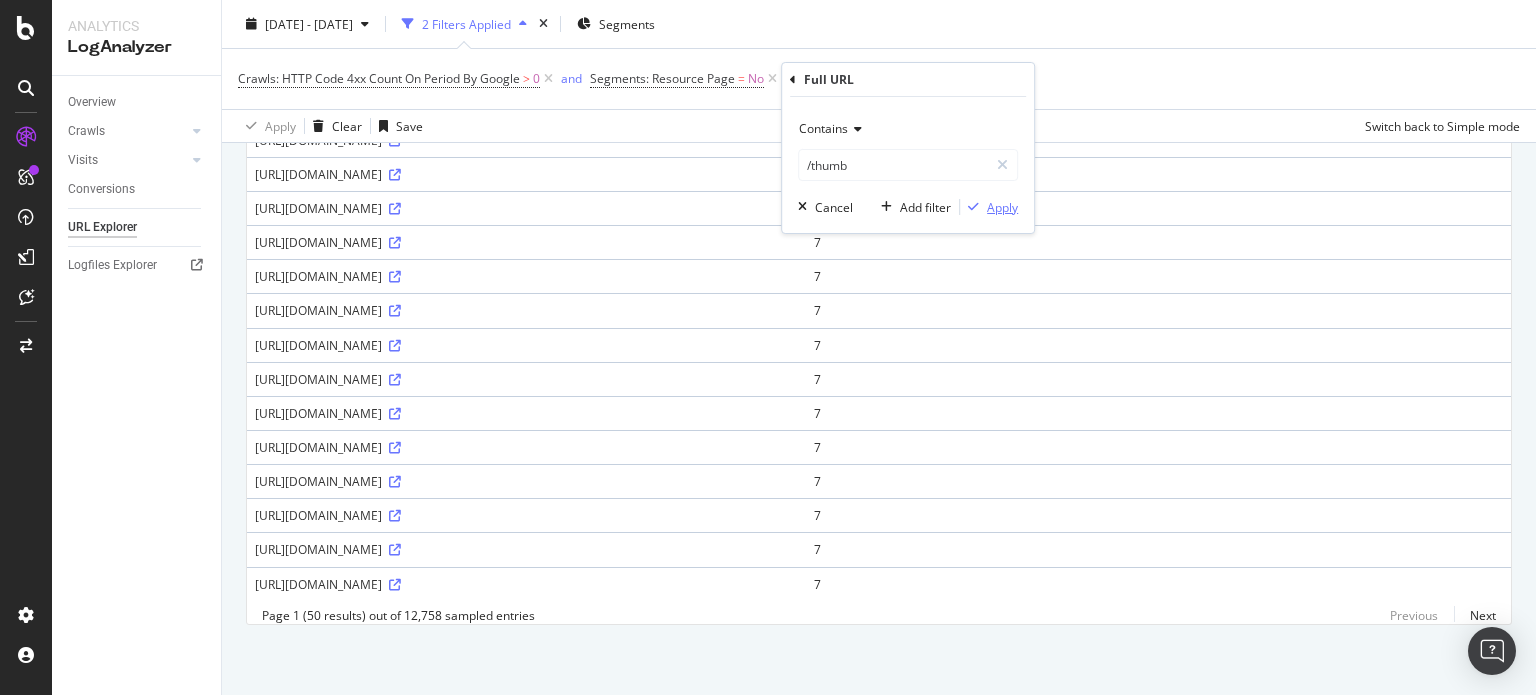 click on "Apply" at bounding box center (1002, 207) 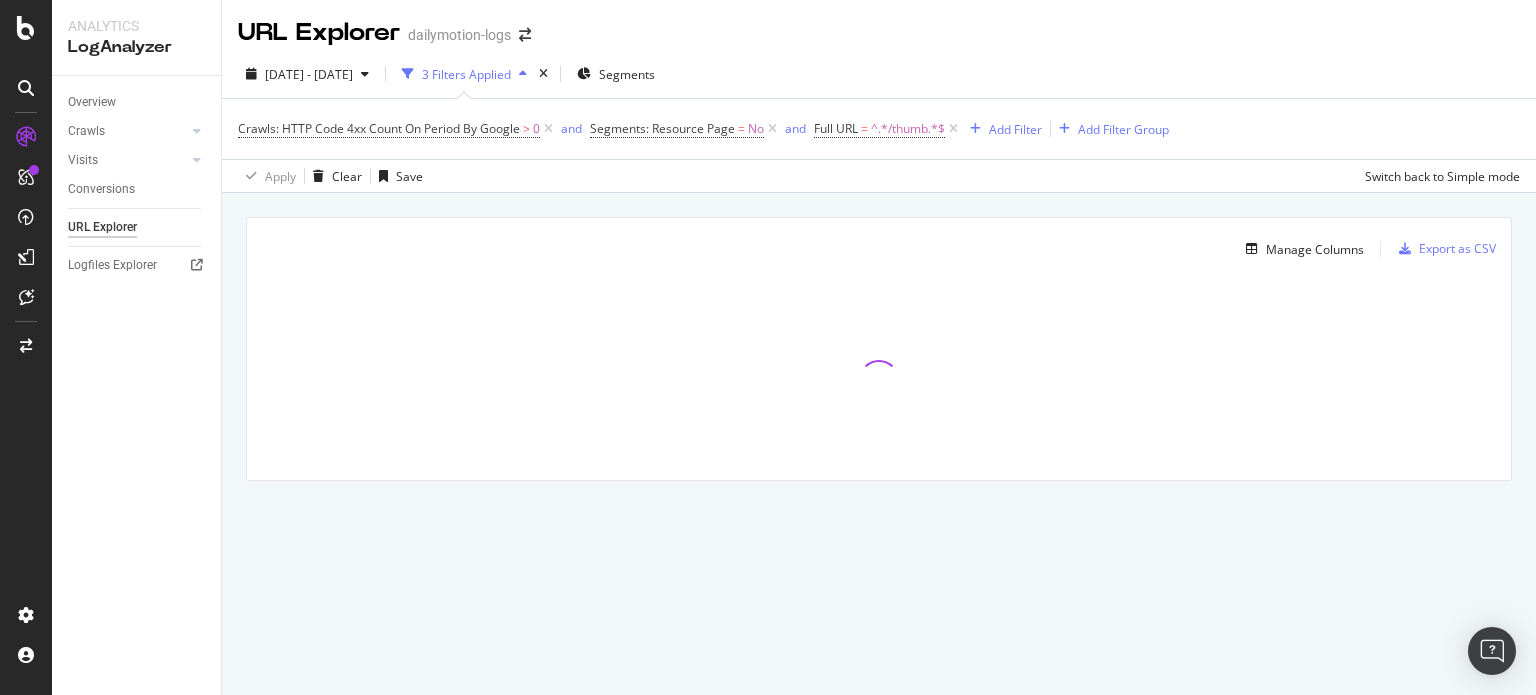 scroll, scrollTop: 0, scrollLeft: 0, axis: both 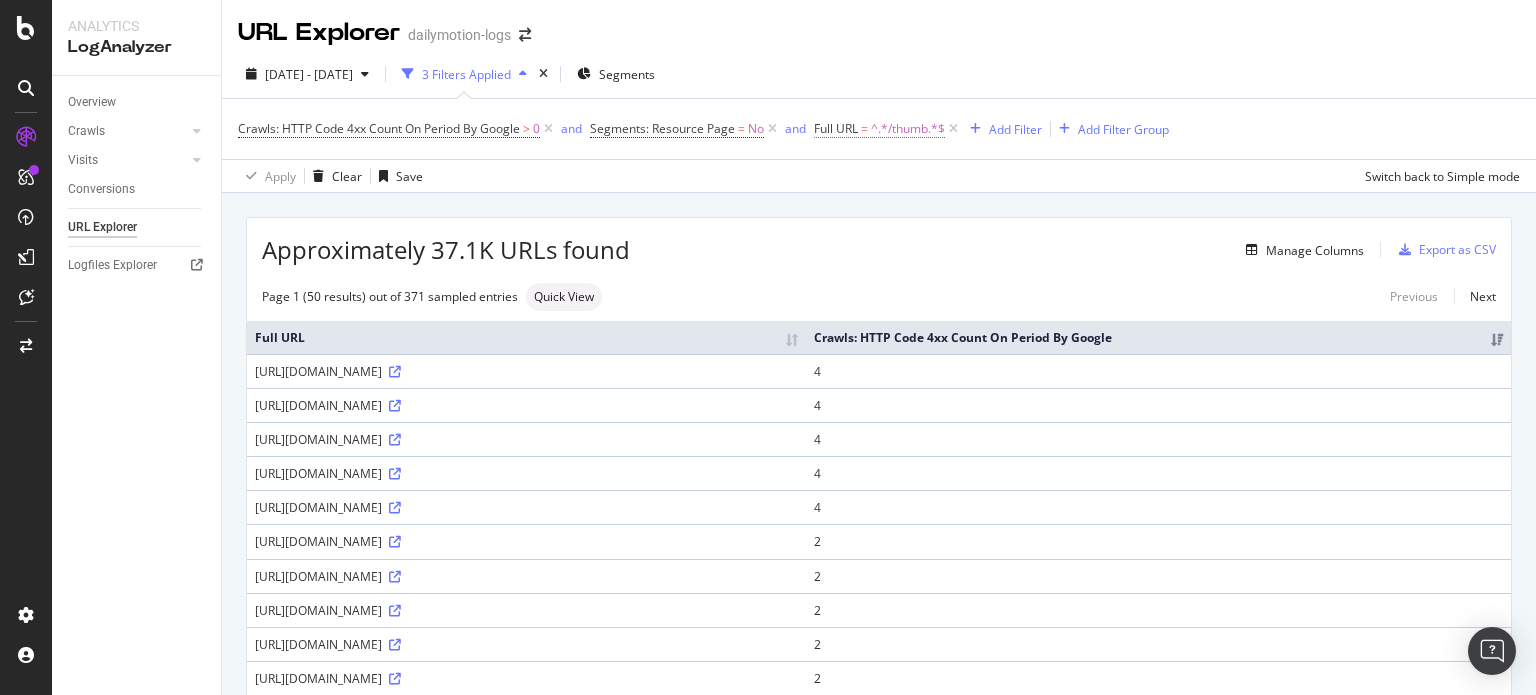 click on "^.*/thumb.*$" at bounding box center [908, 129] 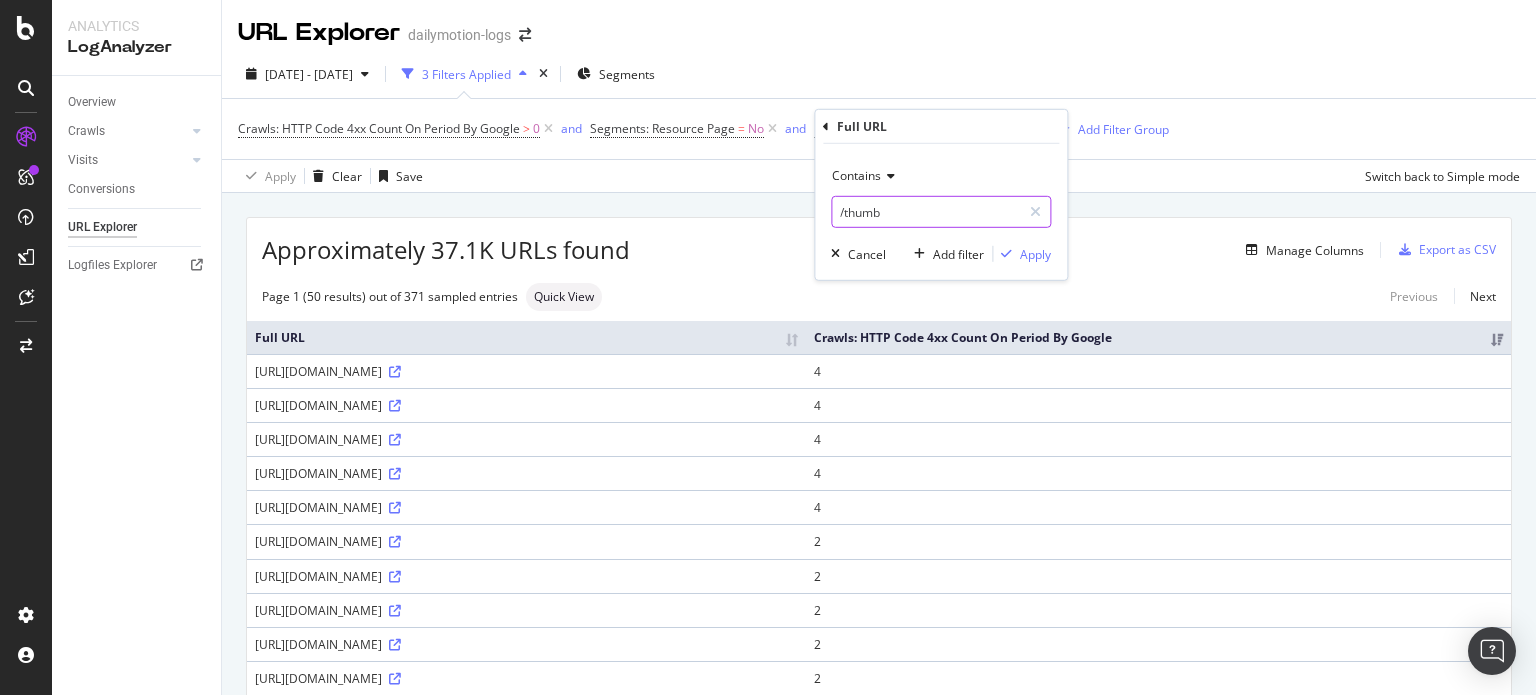 click on "/thumb" at bounding box center [926, 212] 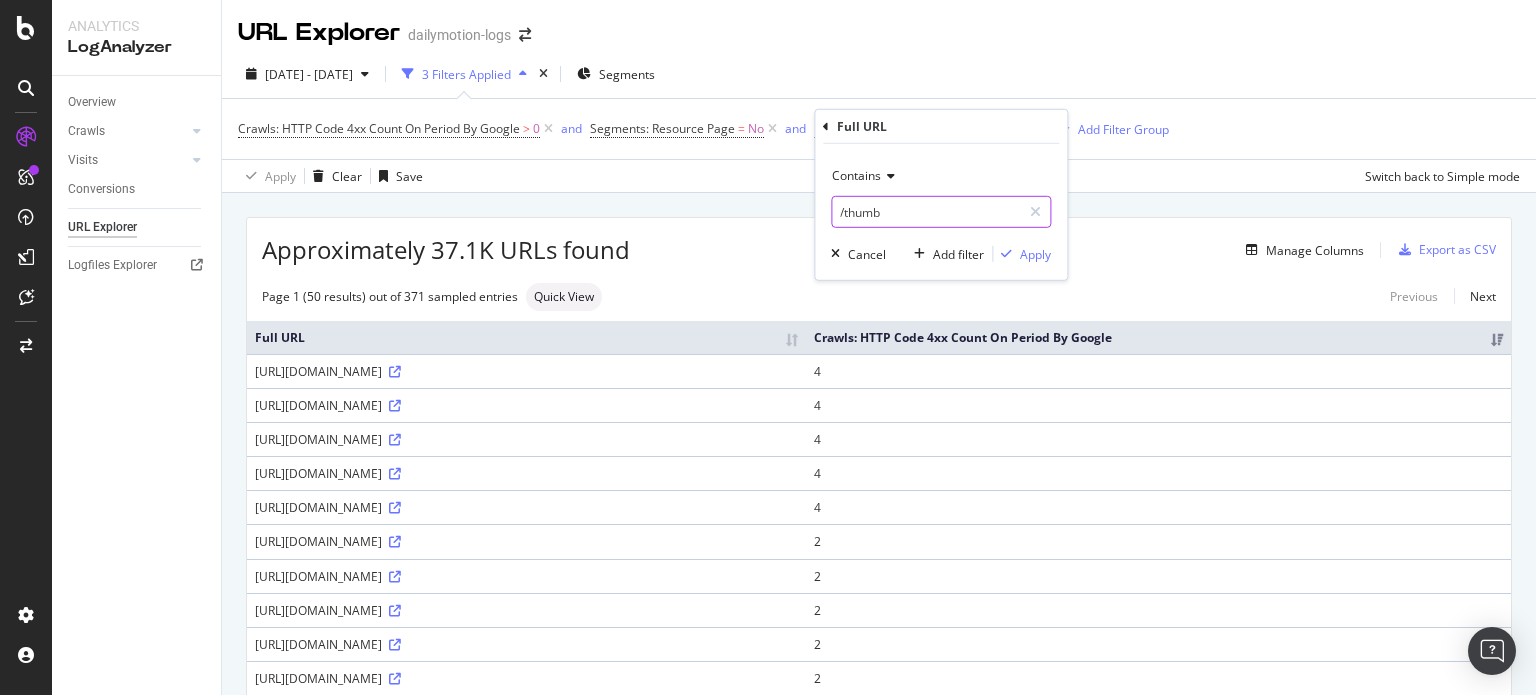 click on "/thumb" at bounding box center (926, 212) 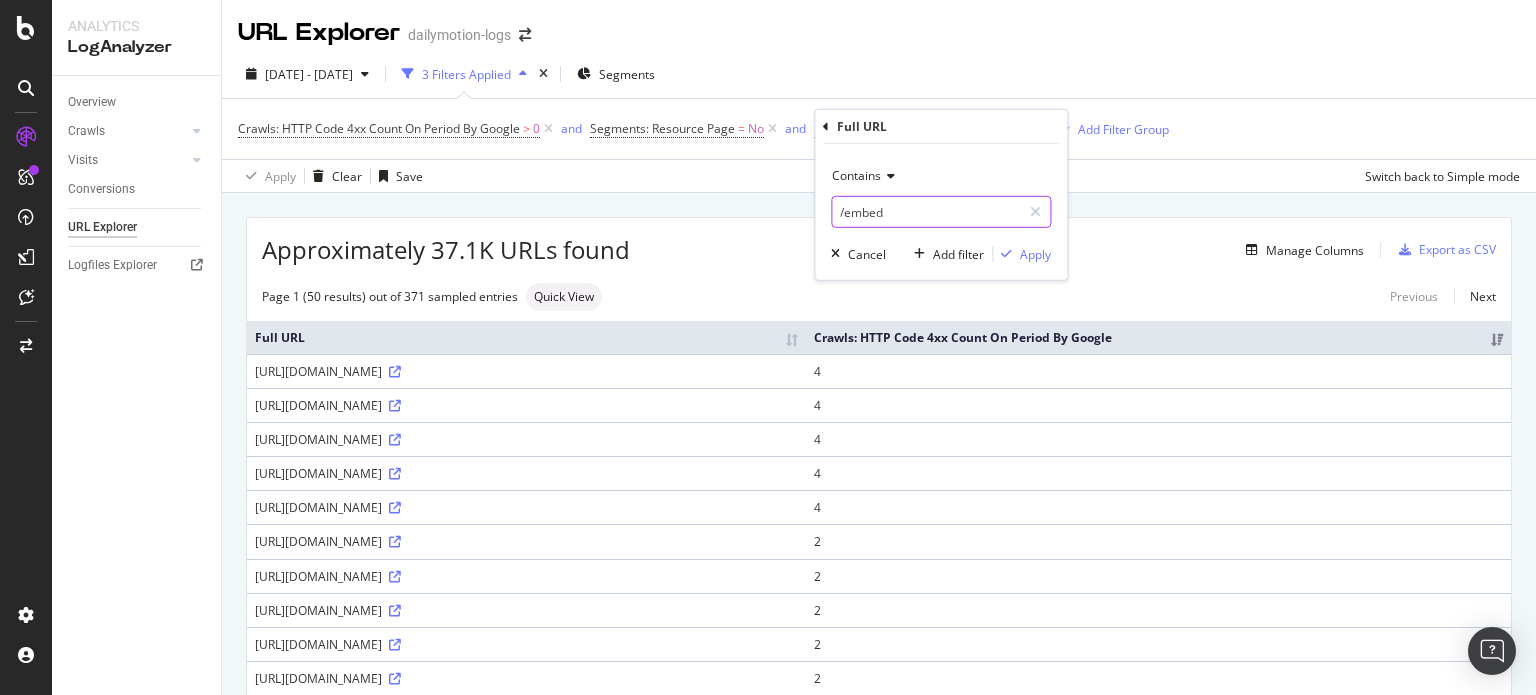 type on "/embed" 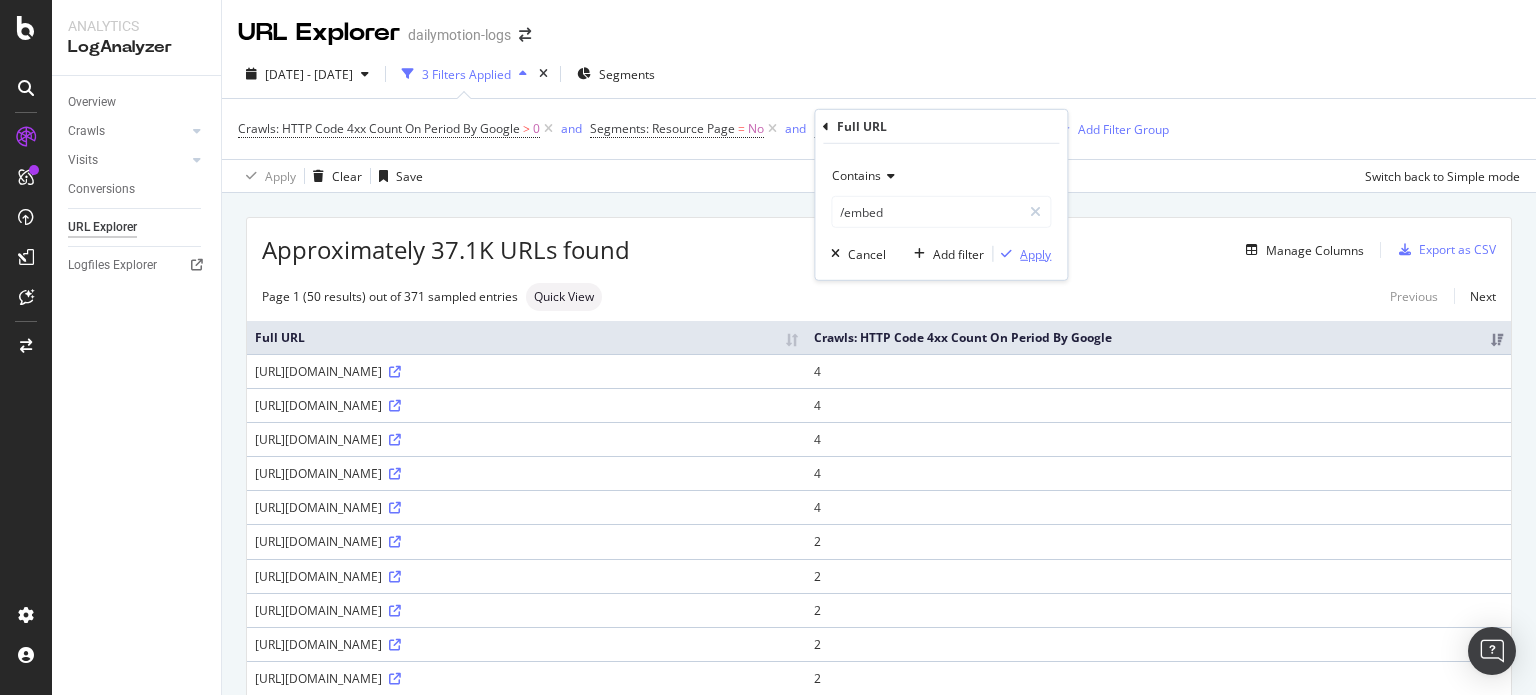 click on "Apply" at bounding box center [1035, 253] 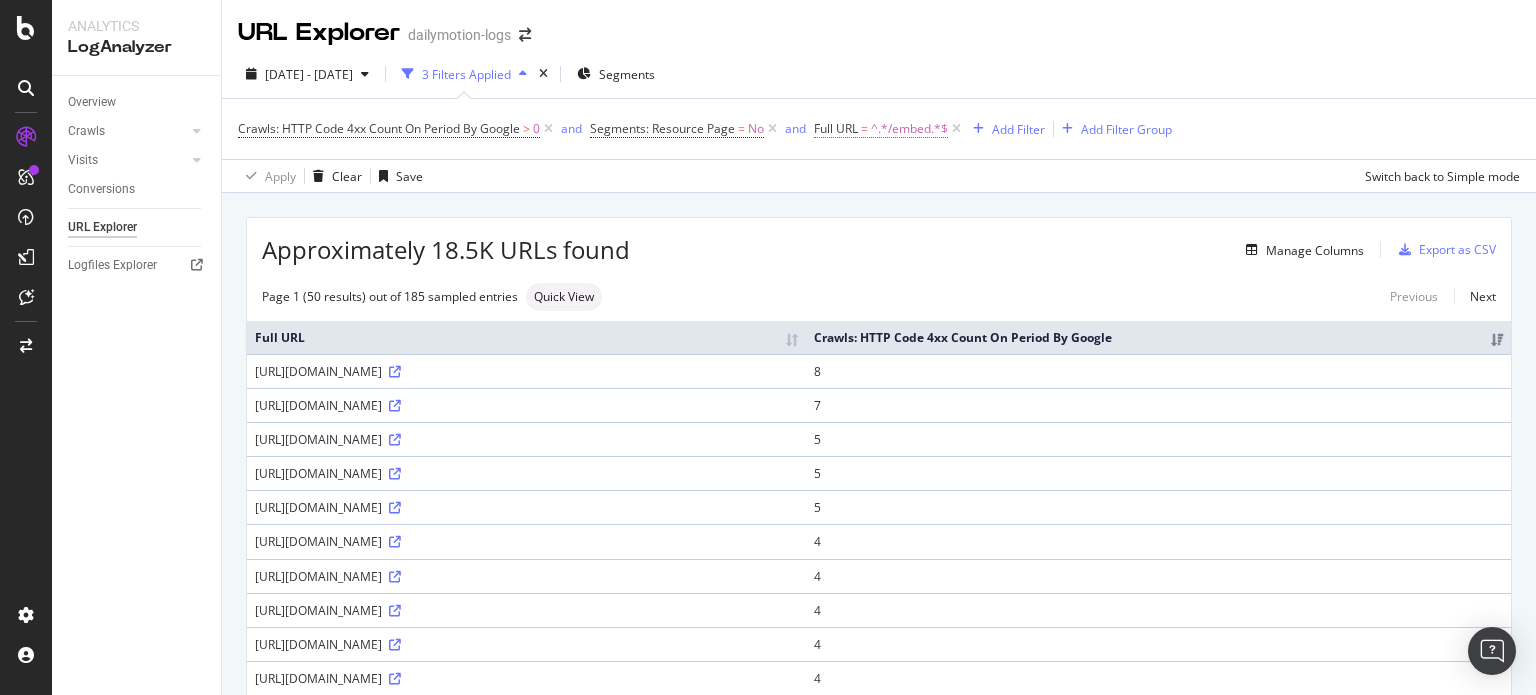 click on "^.*/embed.*$" at bounding box center (909, 129) 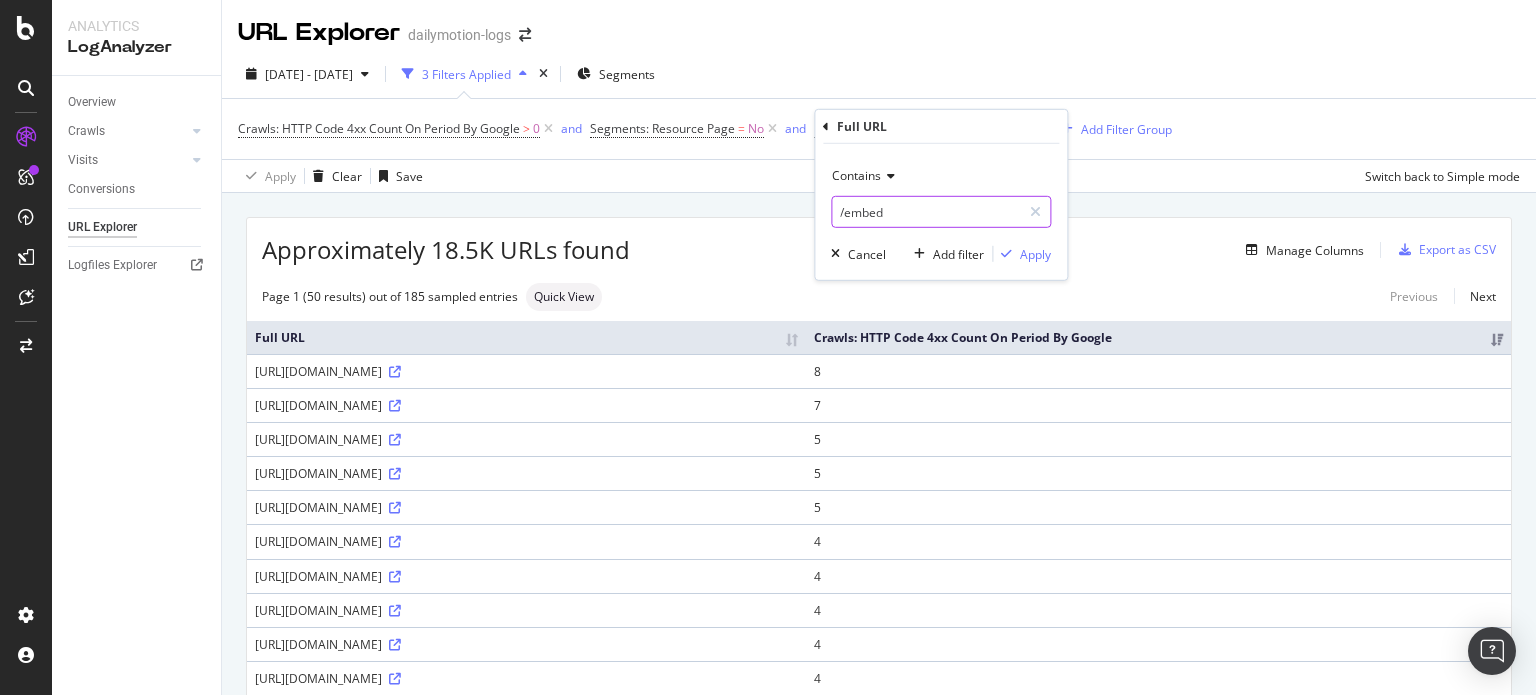 click on "/embed" at bounding box center [926, 212] 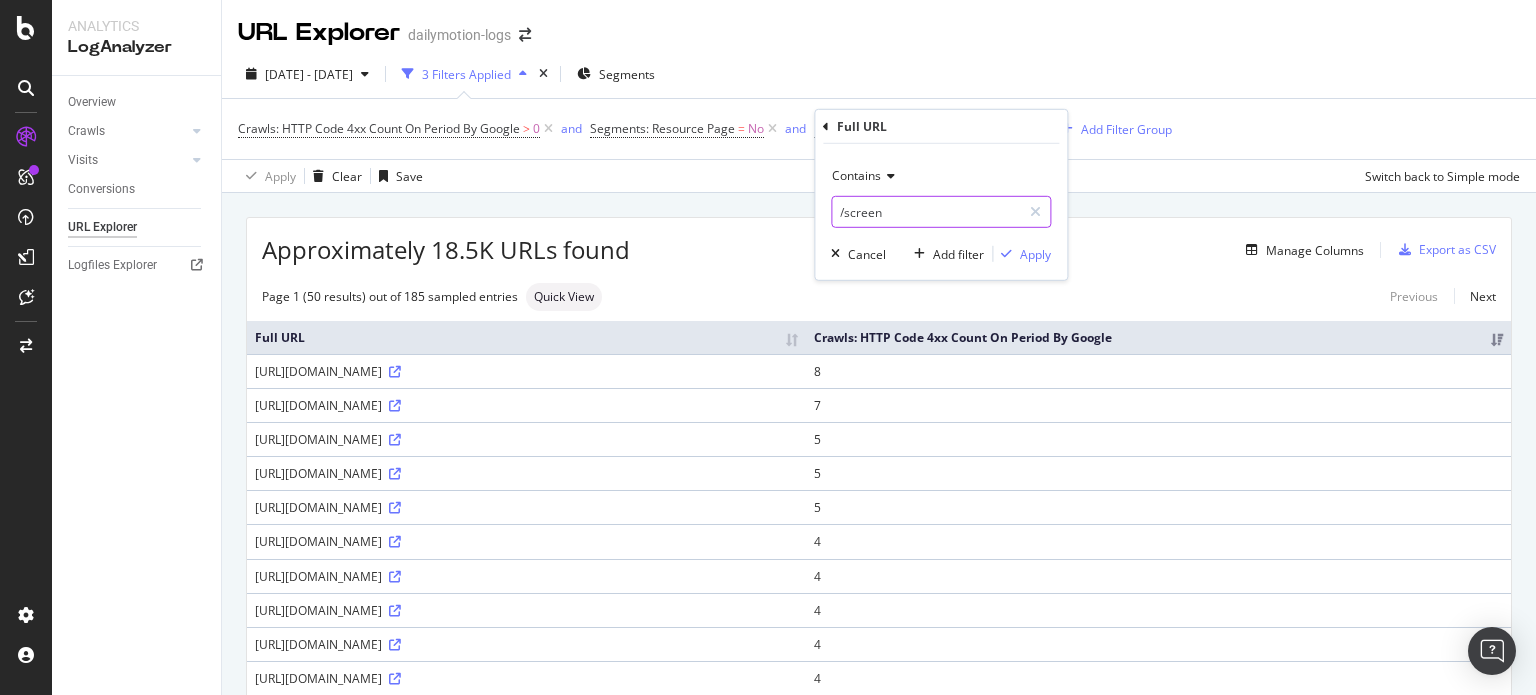 type on "/screen" 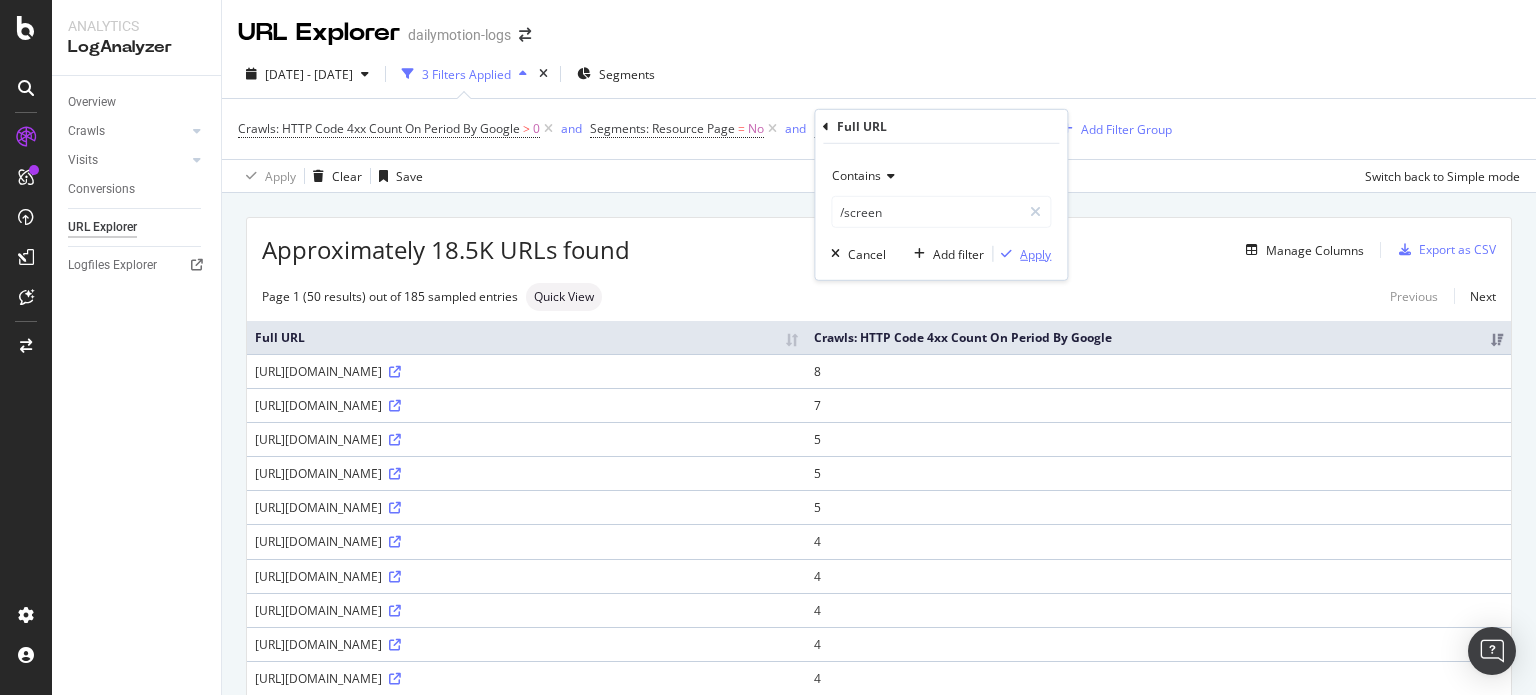 click on "Apply" at bounding box center [1035, 253] 